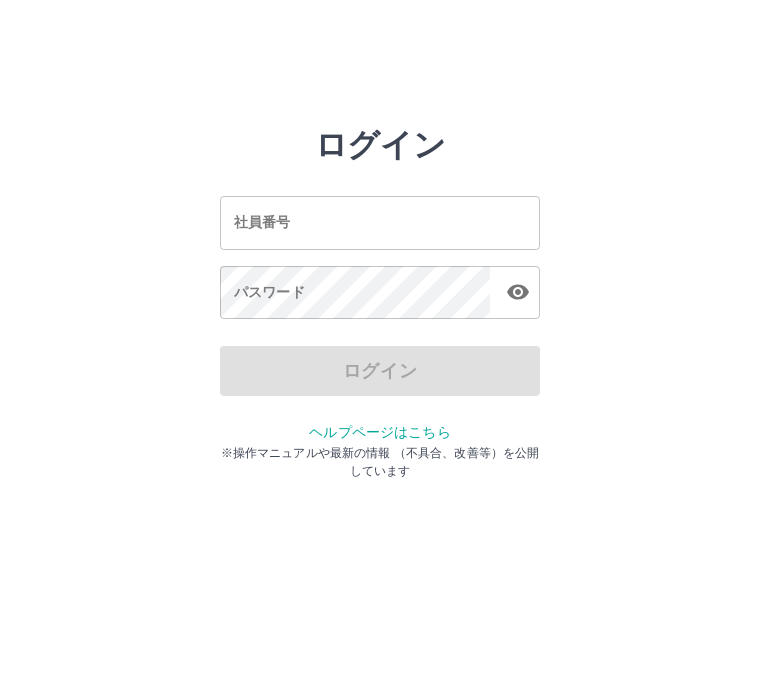scroll, scrollTop: 0, scrollLeft: 0, axis: both 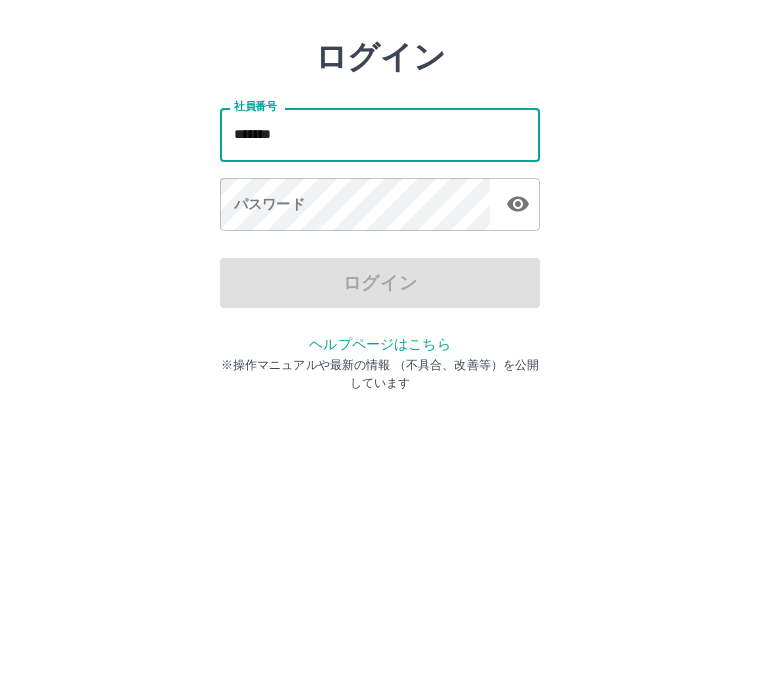 type on "*******" 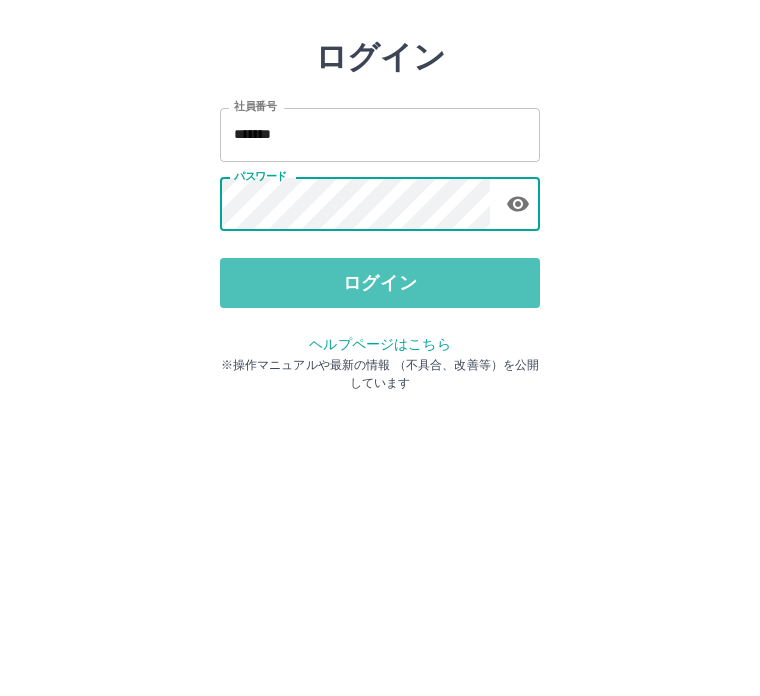 click on "ログイン" at bounding box center (380, 371) 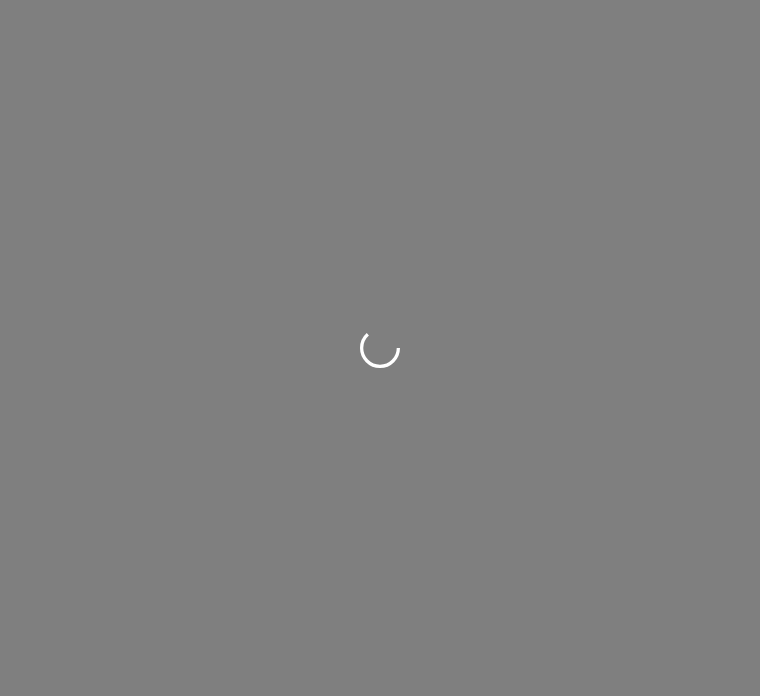 scroll, scrollTop: 0, scrollLeft: 0, axis: both 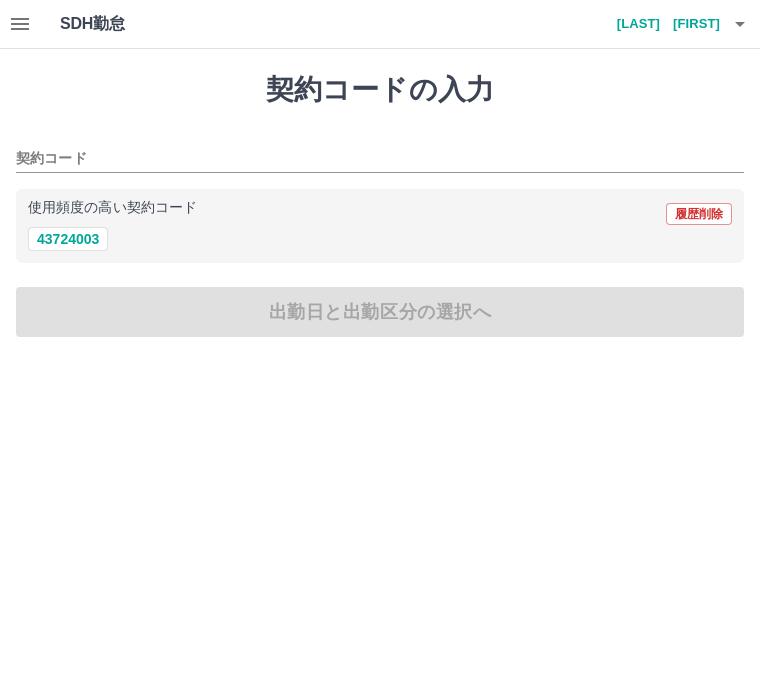 click on "43724003" at bounding box center (68, 239) 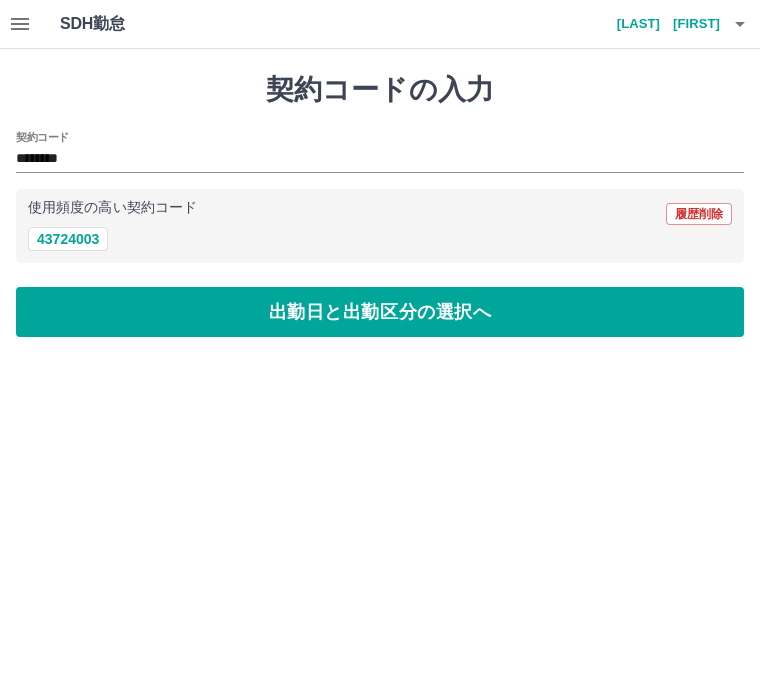 click on "出勤日と出勤区分の選択へ" at bounding box center [380, 312] 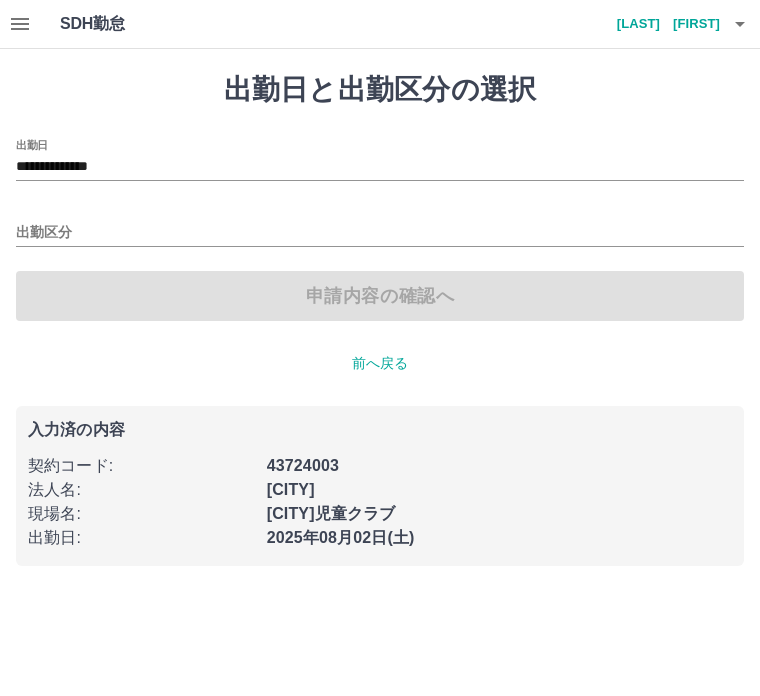click on "出勤区分" at bounding box center (380, 233) 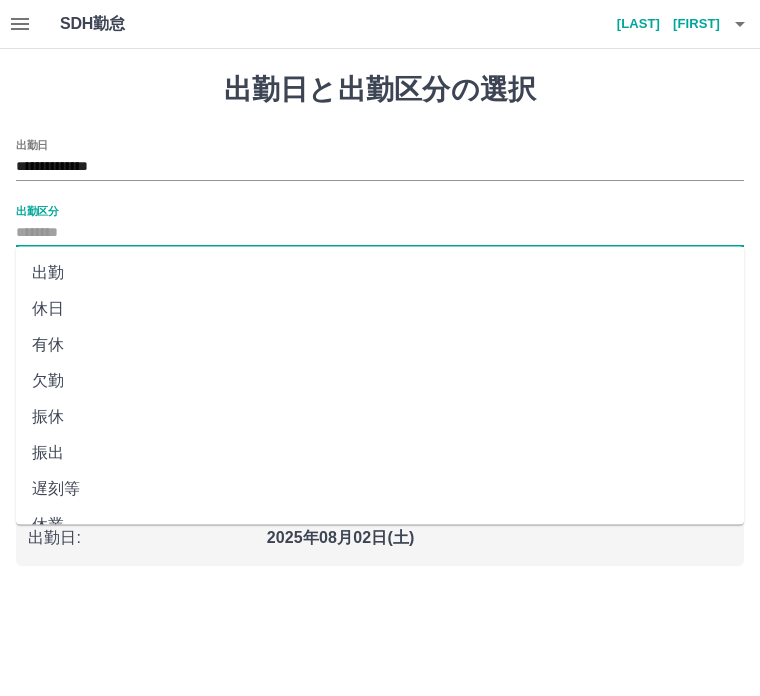 click on "出勤" at bounding box center [380, 273] 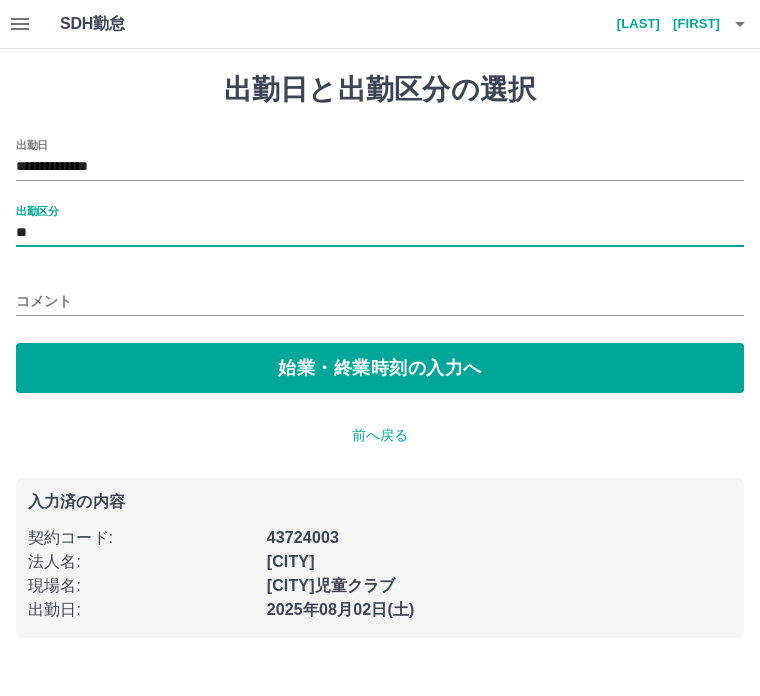 click on "**********" at bounding box center [380, 266] 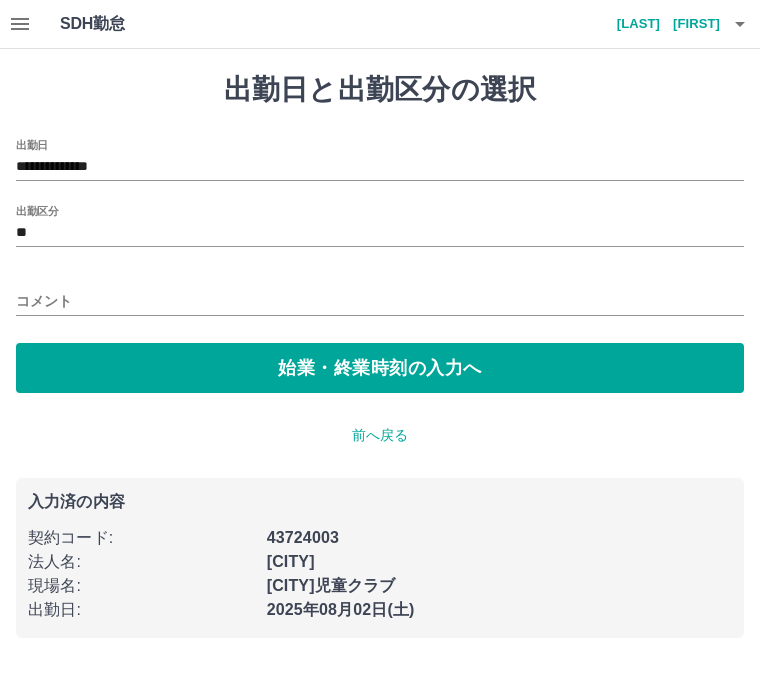 click on "**" at bounding box center (380, 233) 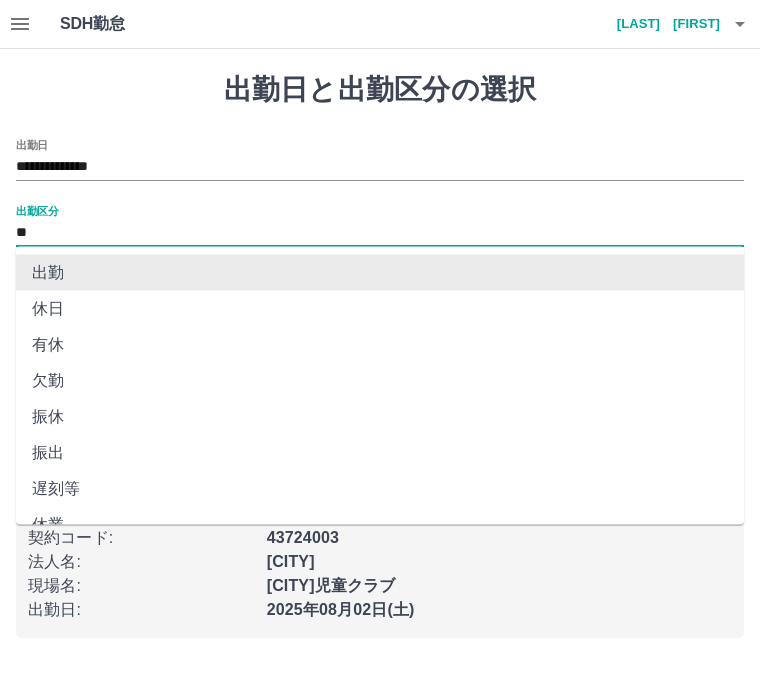 click on "出勤" at bounding box center [380, 273] 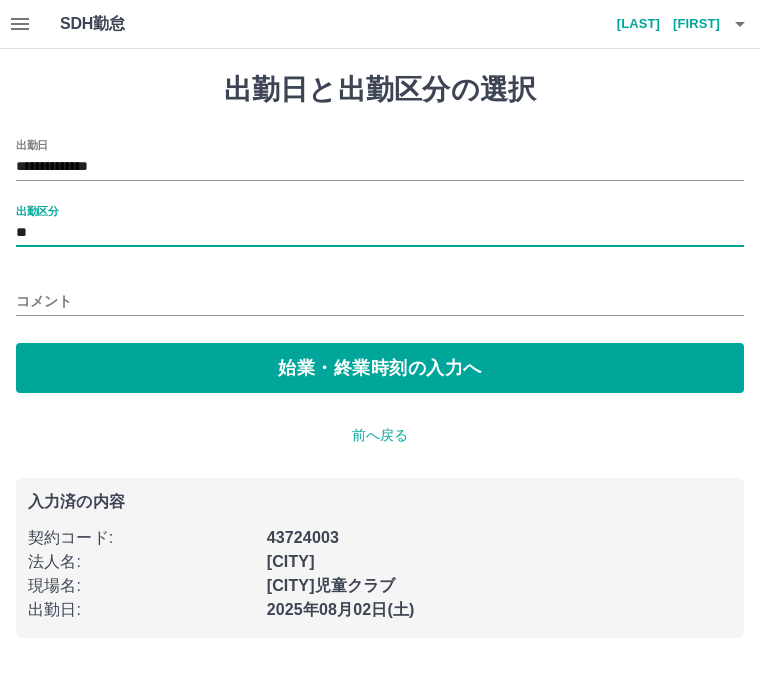 click on "始業・終業時刻の入力へ" at bounding box center (380, 368) 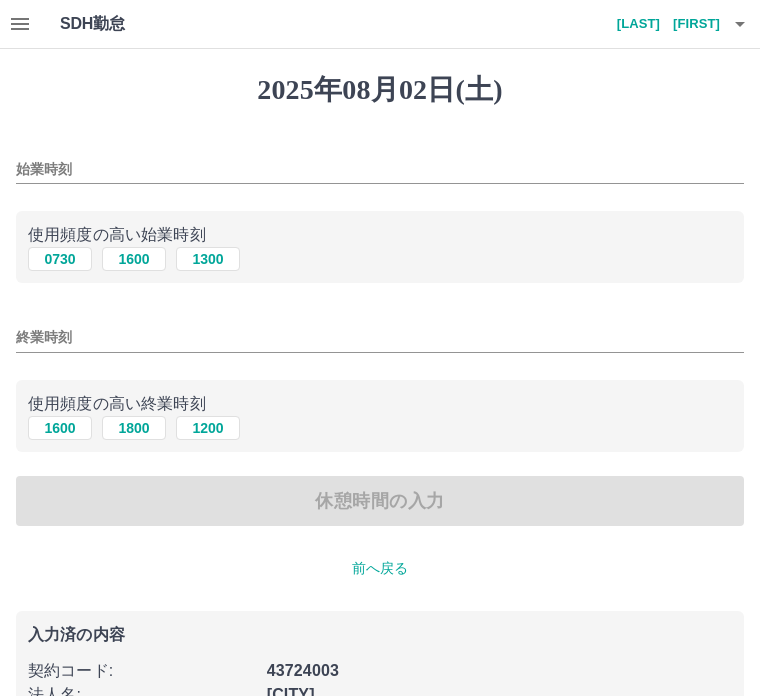 click on "0730" at bounding box center [60, 259] 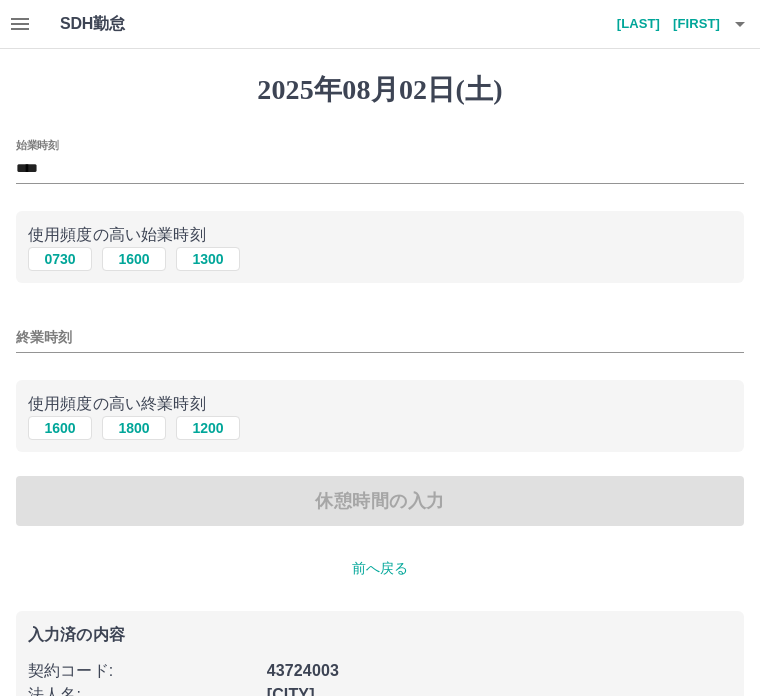 click on "終業時刻" at bounding box center (380, 337) 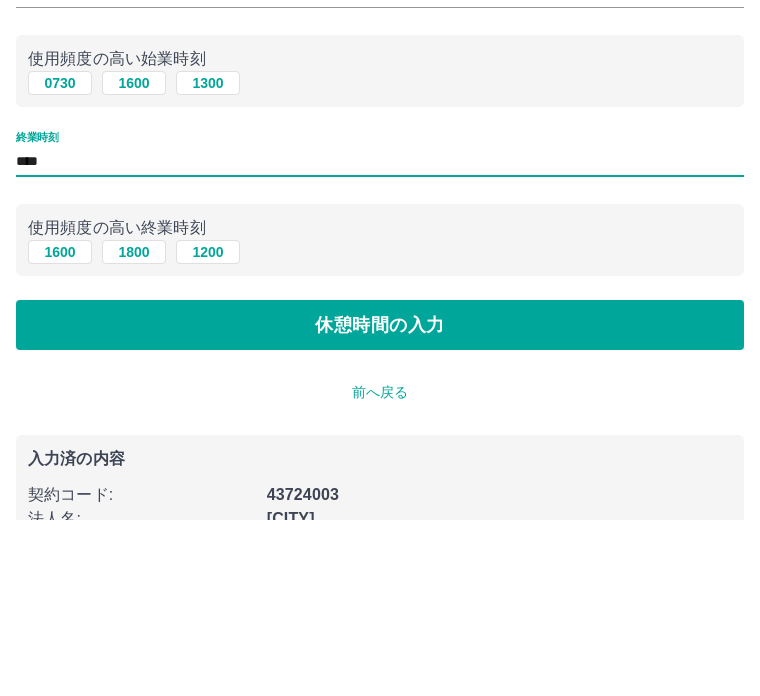 type on "****" 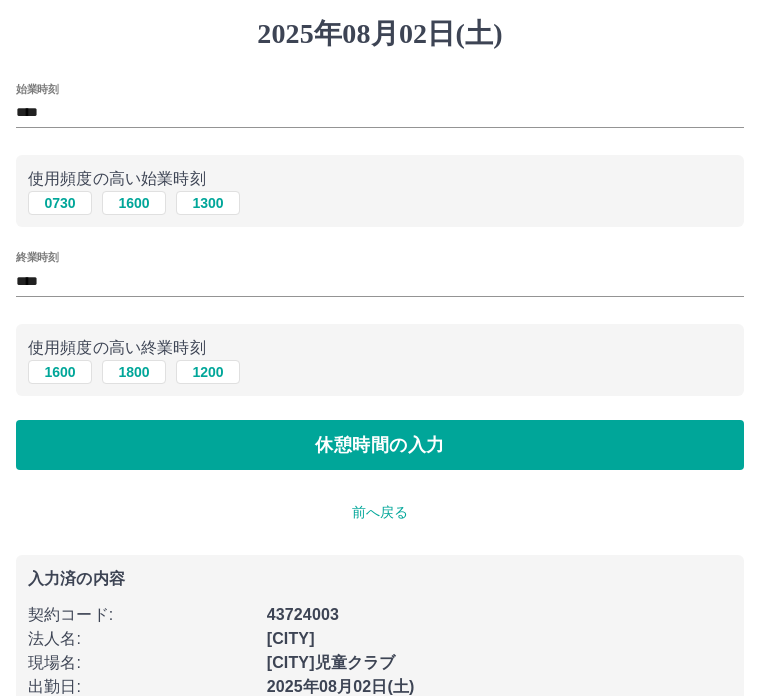 click on "休憩時間の入力" at bounding box center [380, 445] 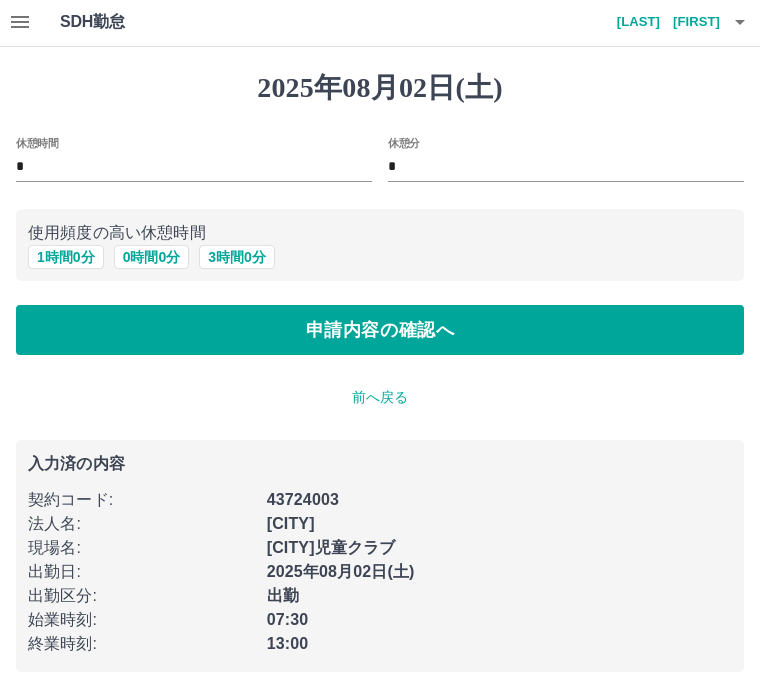scroll, scrollTop: 3, scrollLeft: 0, axis: vertical 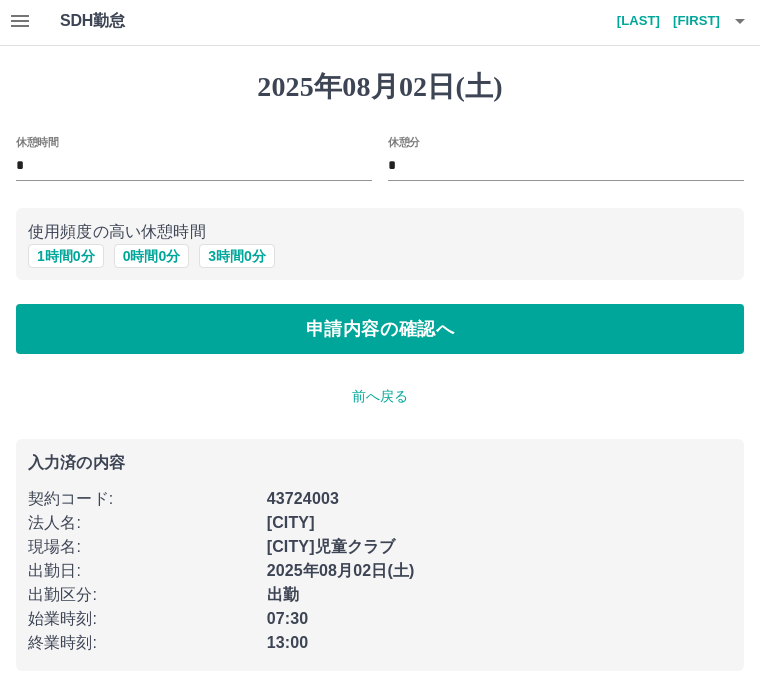 click on "申請内容の確認へ" at bounding box center (380, 330) 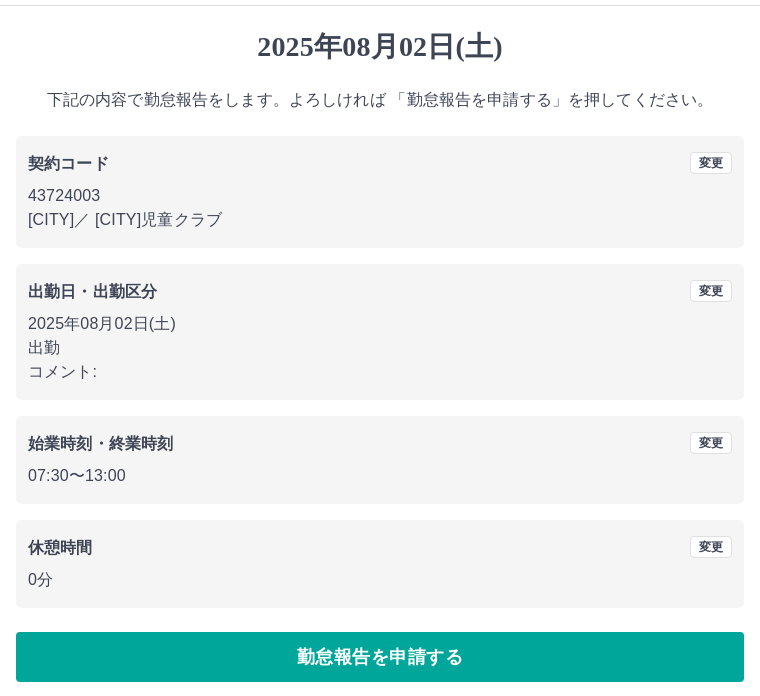 scroll, scrollTop: 52, scrollLeft: 0, axis: vertical 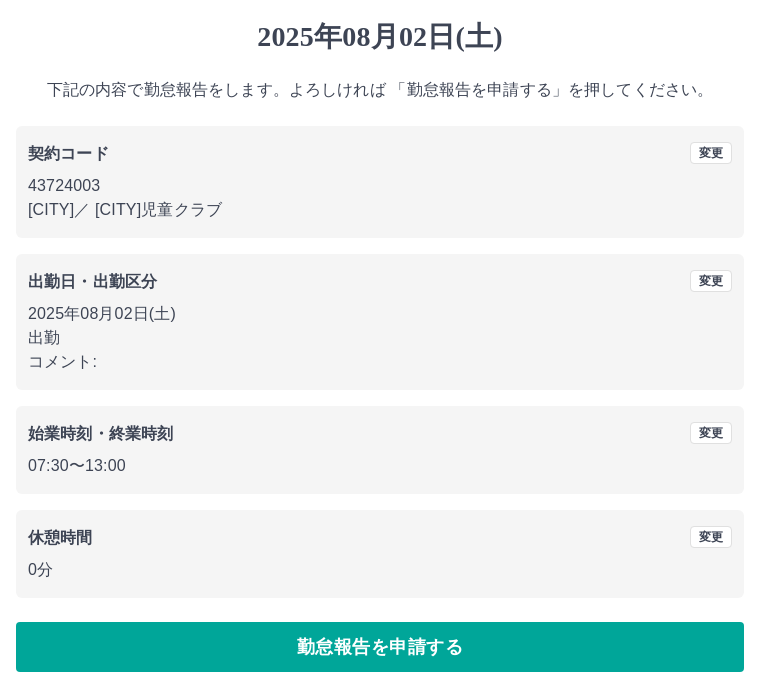 click on "勤怠報告を申請する" at bounding box center [380, 648] 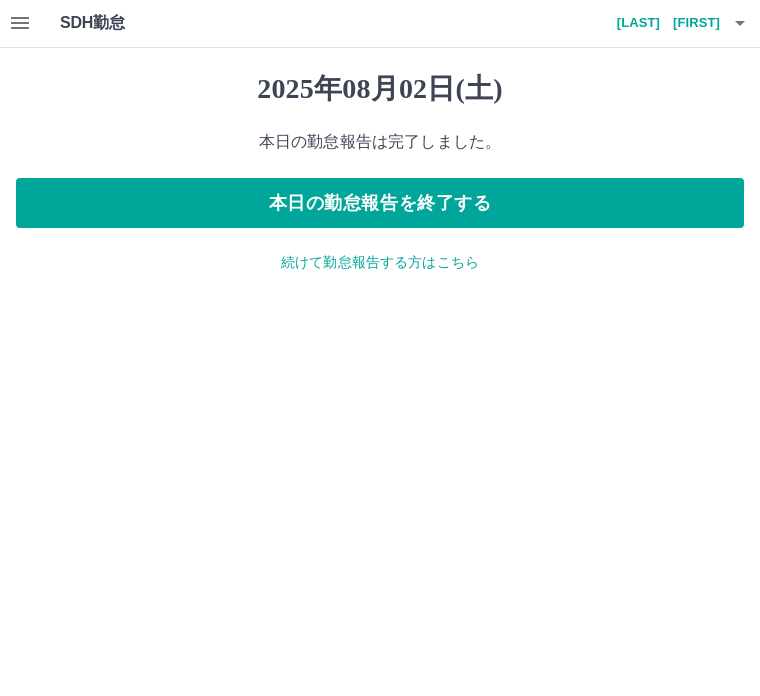 scroll, scrollTop: 0, scrollLeft: 0, axis: both 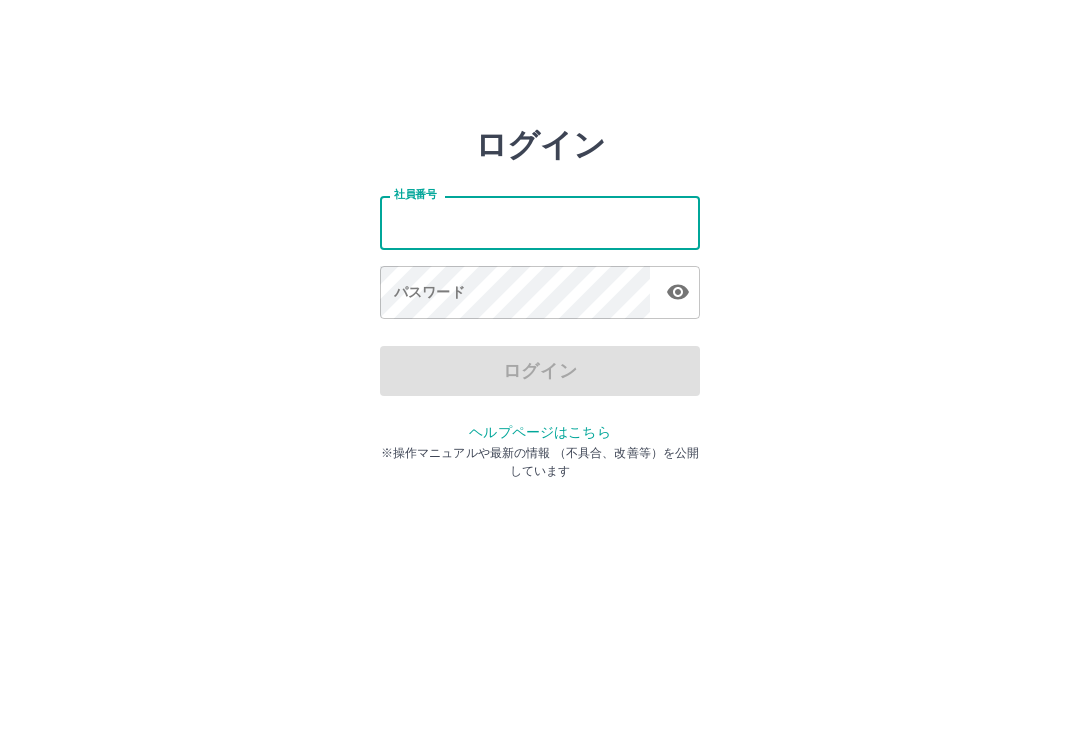 click on "社員番号" at bounding box center [540, 222] 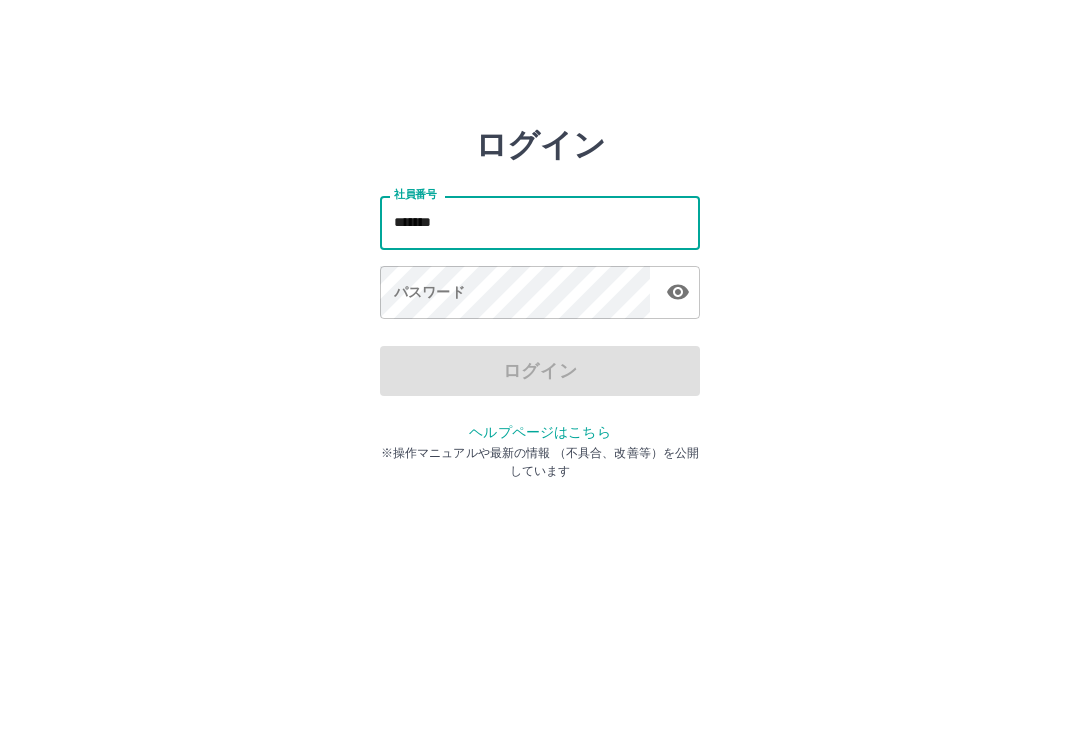 type on "*******" 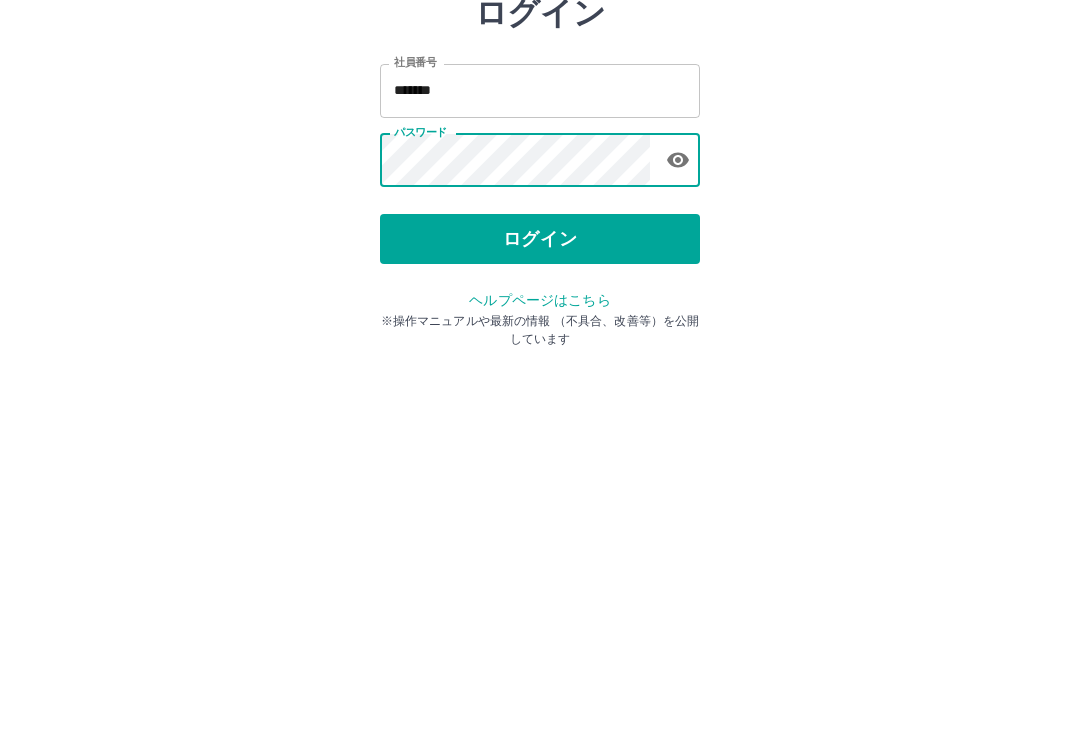 click on "ログイン" at bounding box center [540, 371] 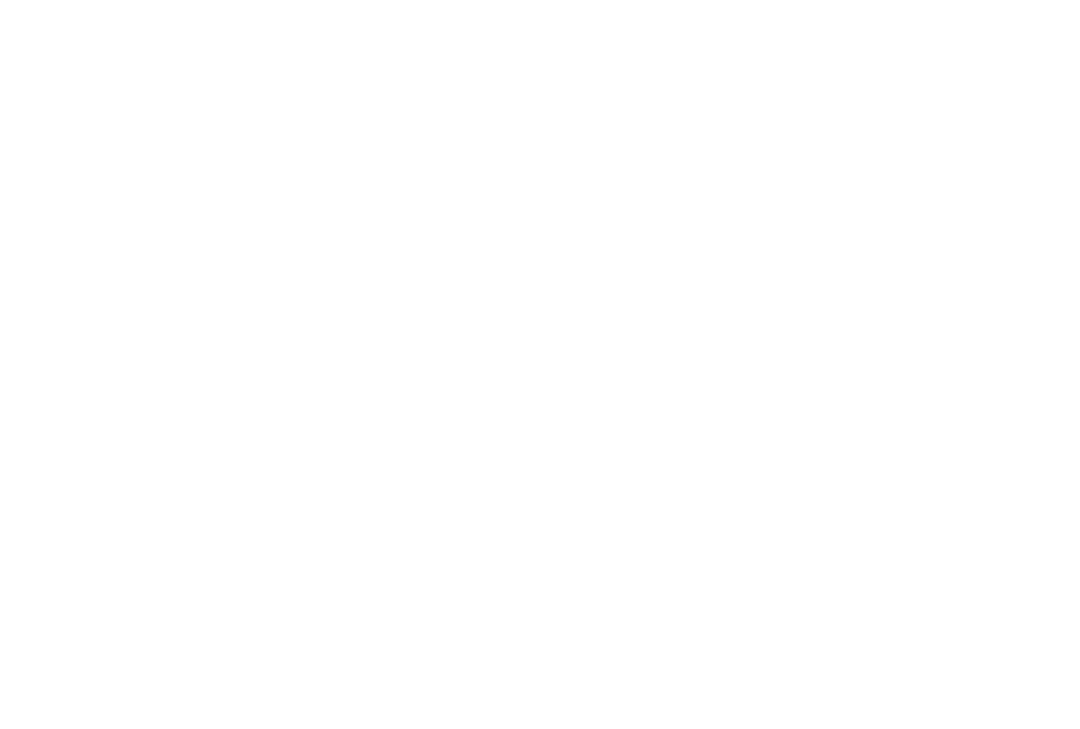 scroll, scrollTop: 0, scrollLeft: 0, axis: both 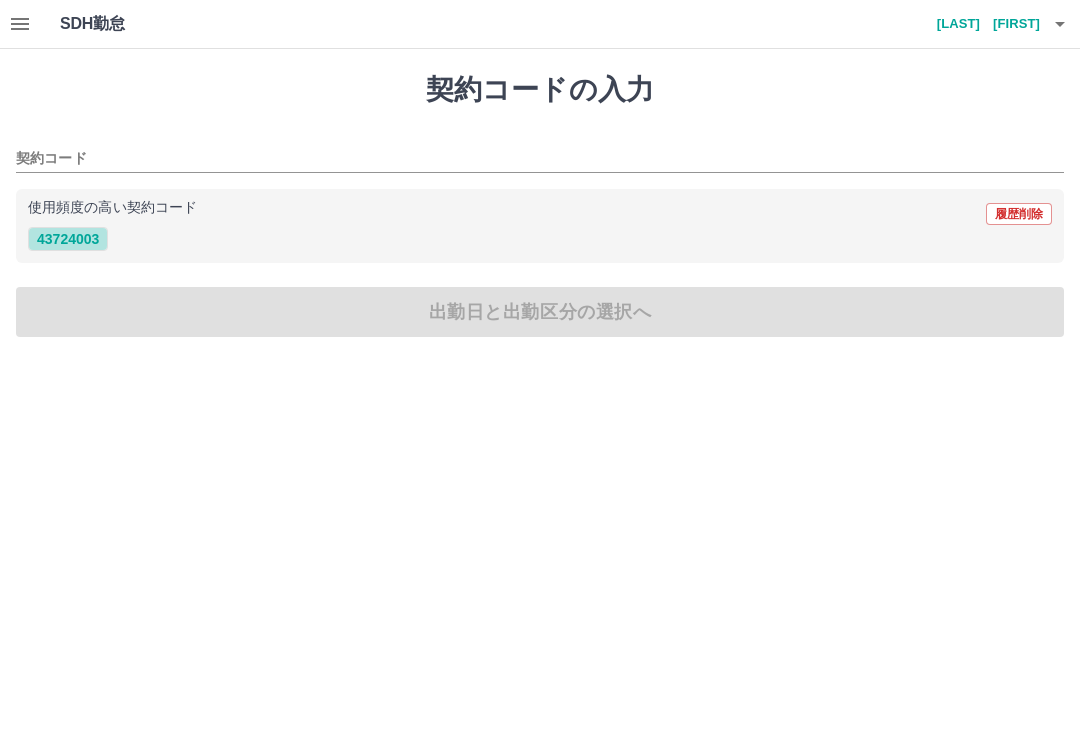 click on "43724003" at bounding box center (68, 239) 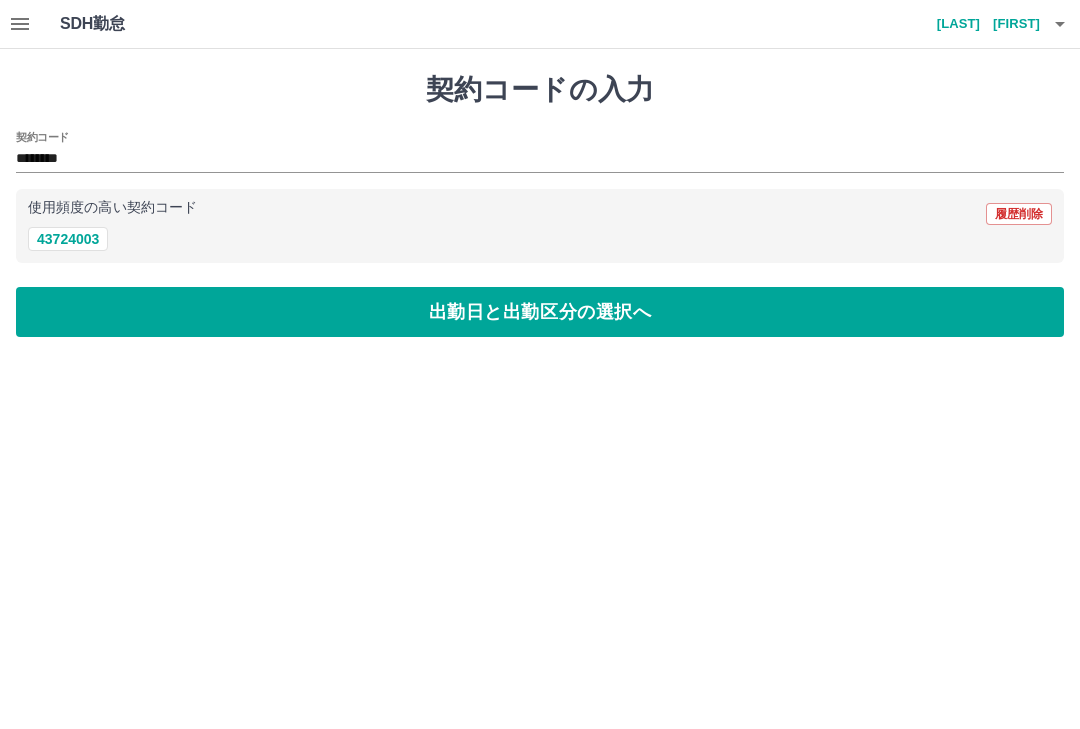 click on "出勤日と出勤区分の選択へ" at bounding box center [540, 312] 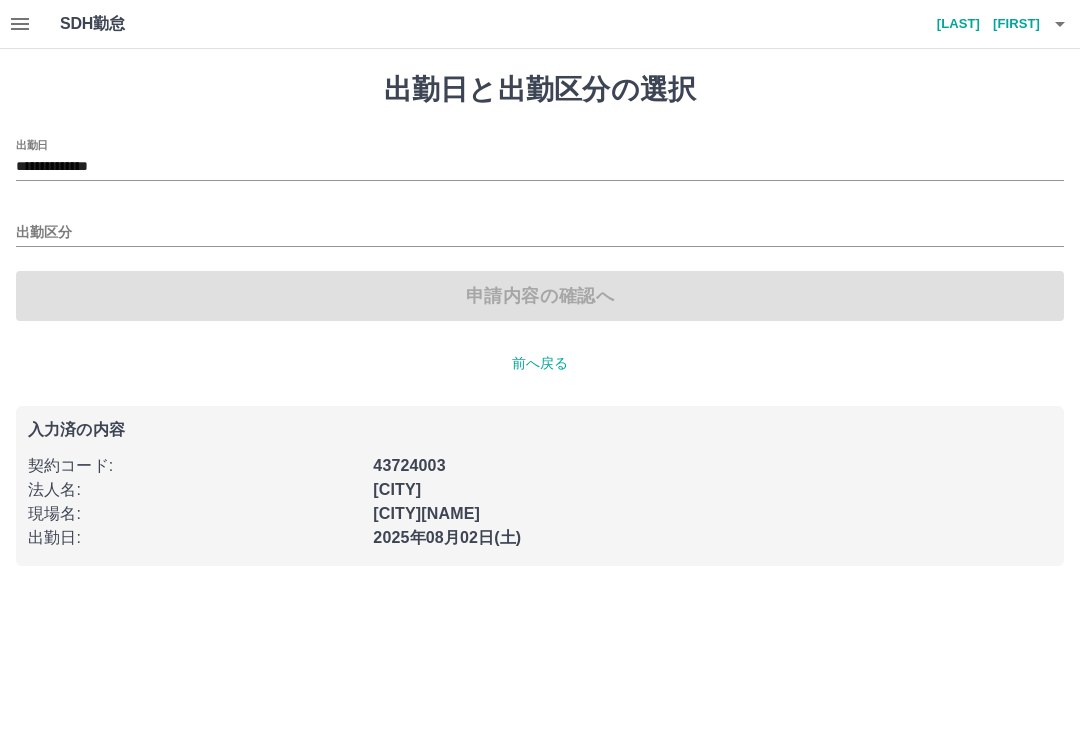 click on "出勤区分" at bounding box center [540, 226] 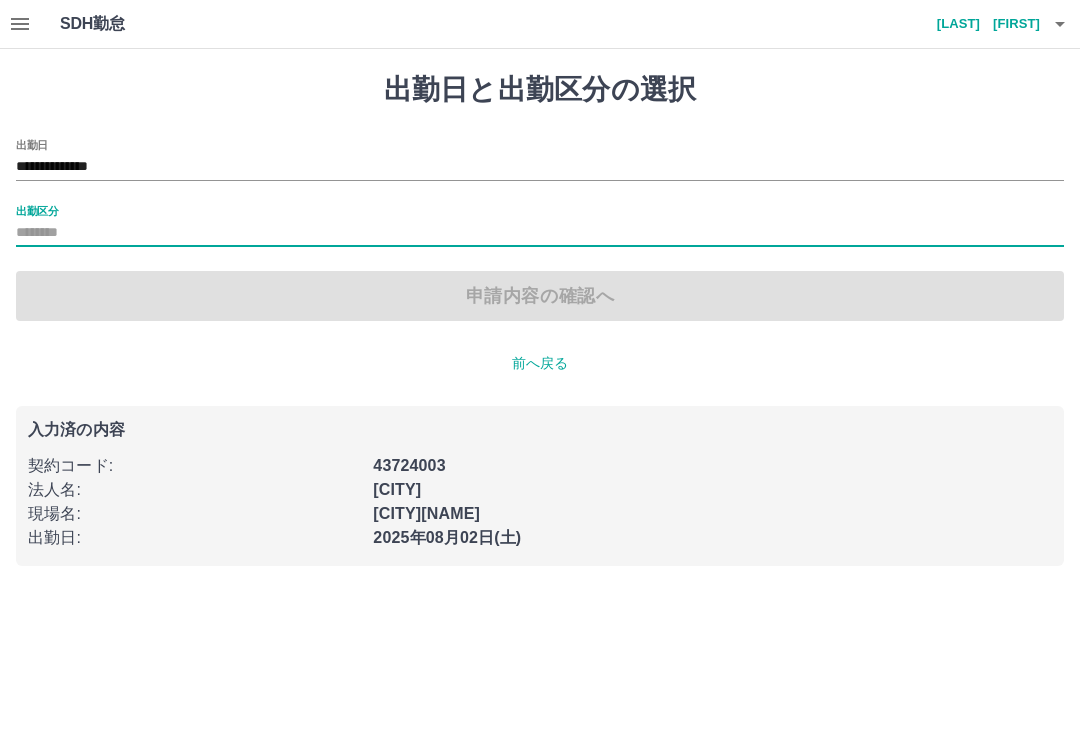 click on "出勤区分" at bounding box center (540, 233) 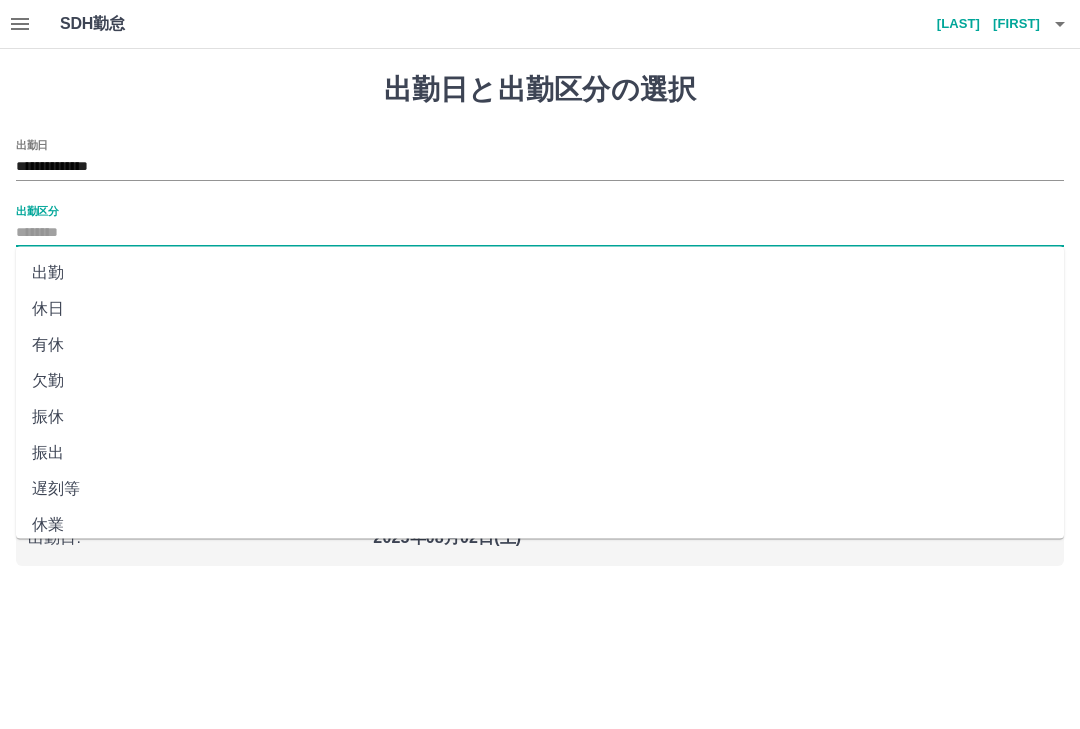 click on "出勤" at bounding box center (540, 273) 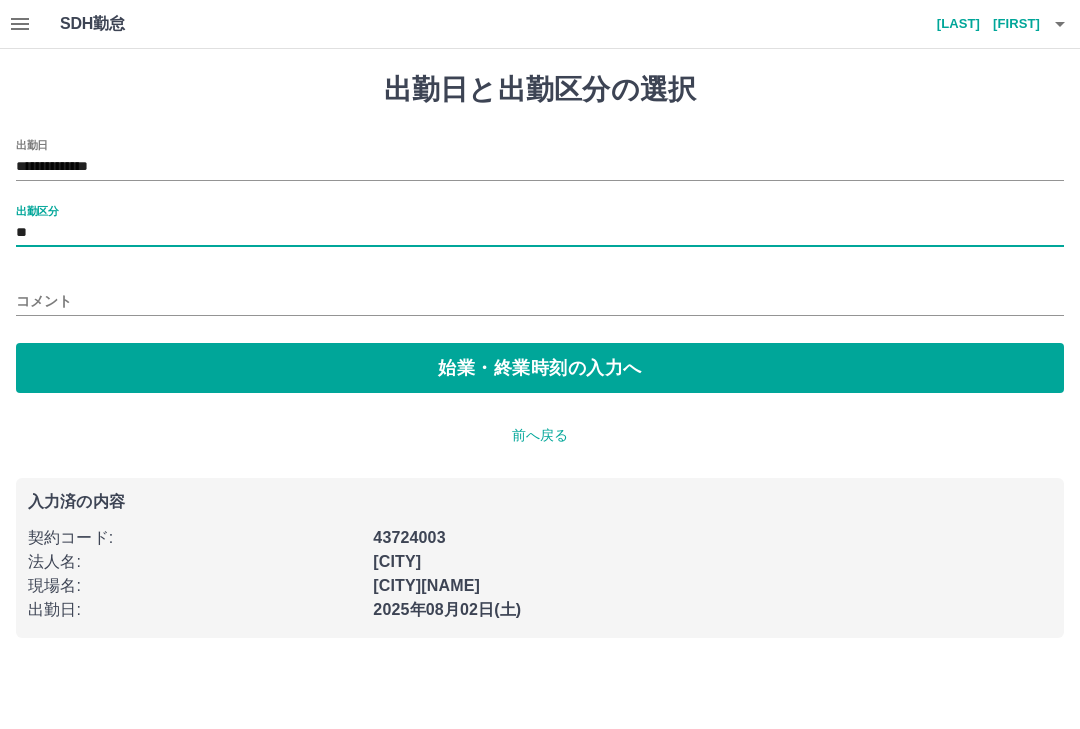 type on "**" 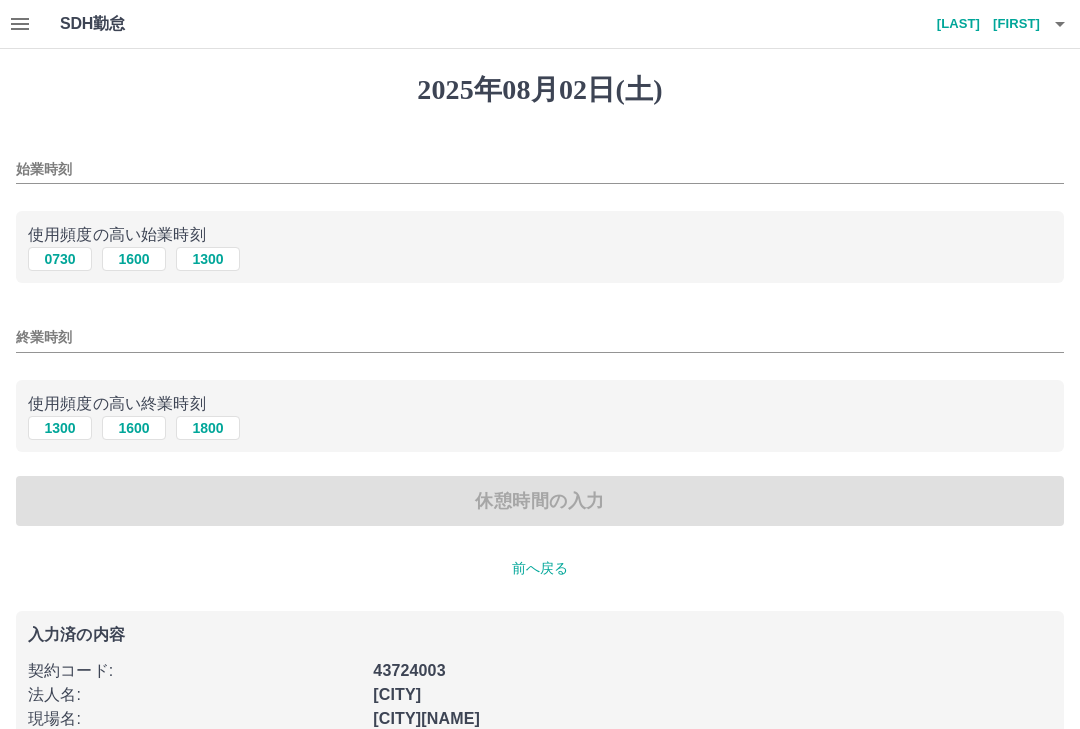 click on "0730" at bounding box center [60, 259] 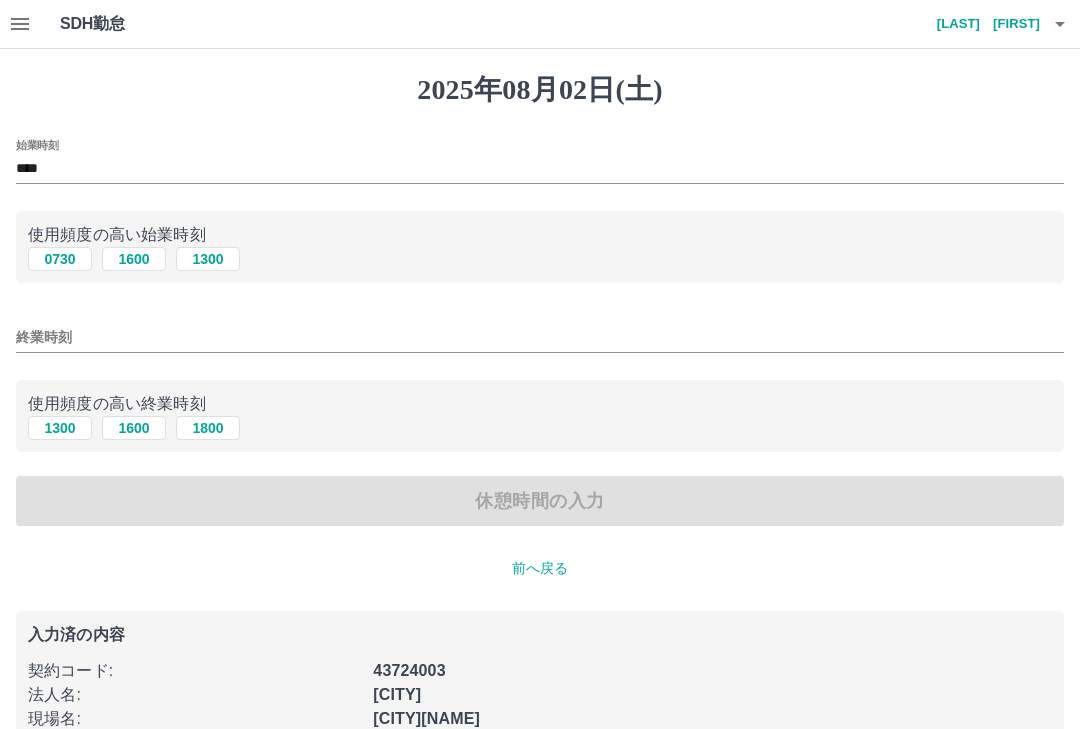 click on "1300" at bounding box center (60, 428) 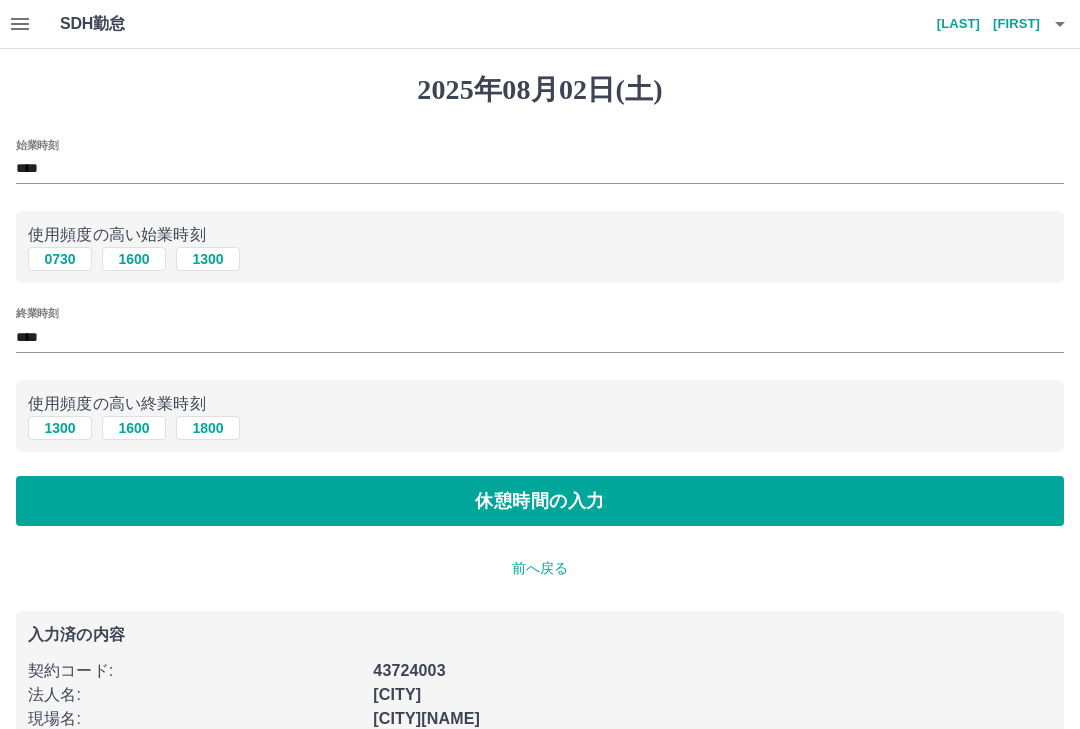 click on "休憩時間の入力" at bounding box center [540, 501] 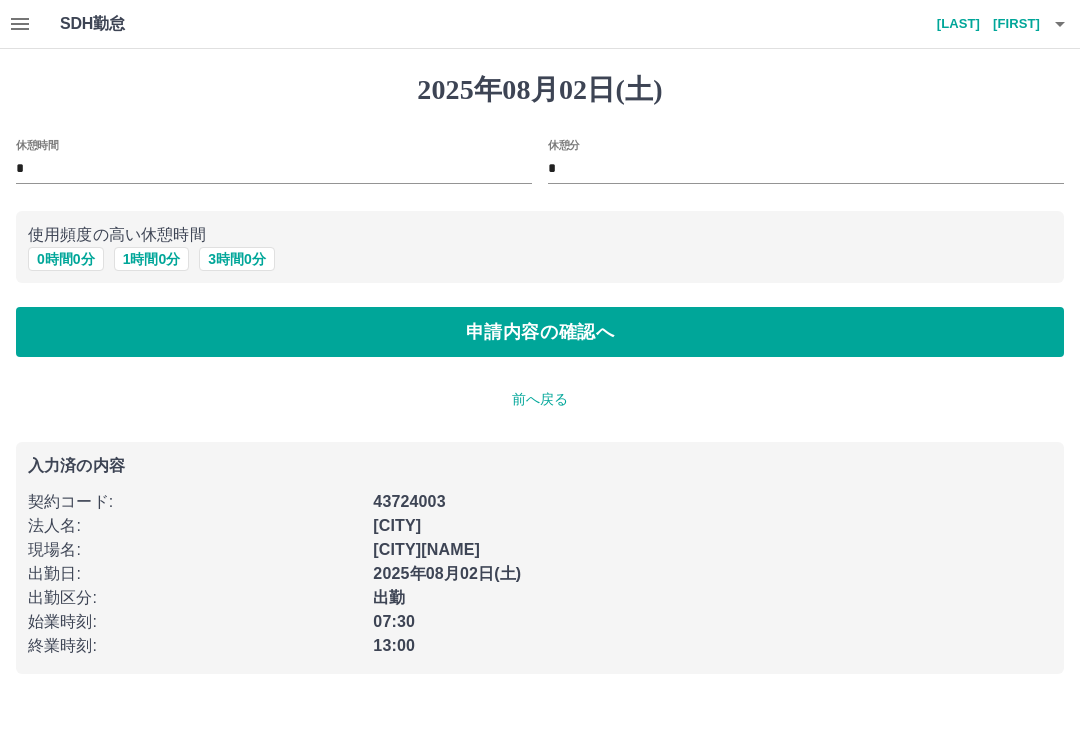 click on "申請内容の確認へ" at bounding box center [540, 332] 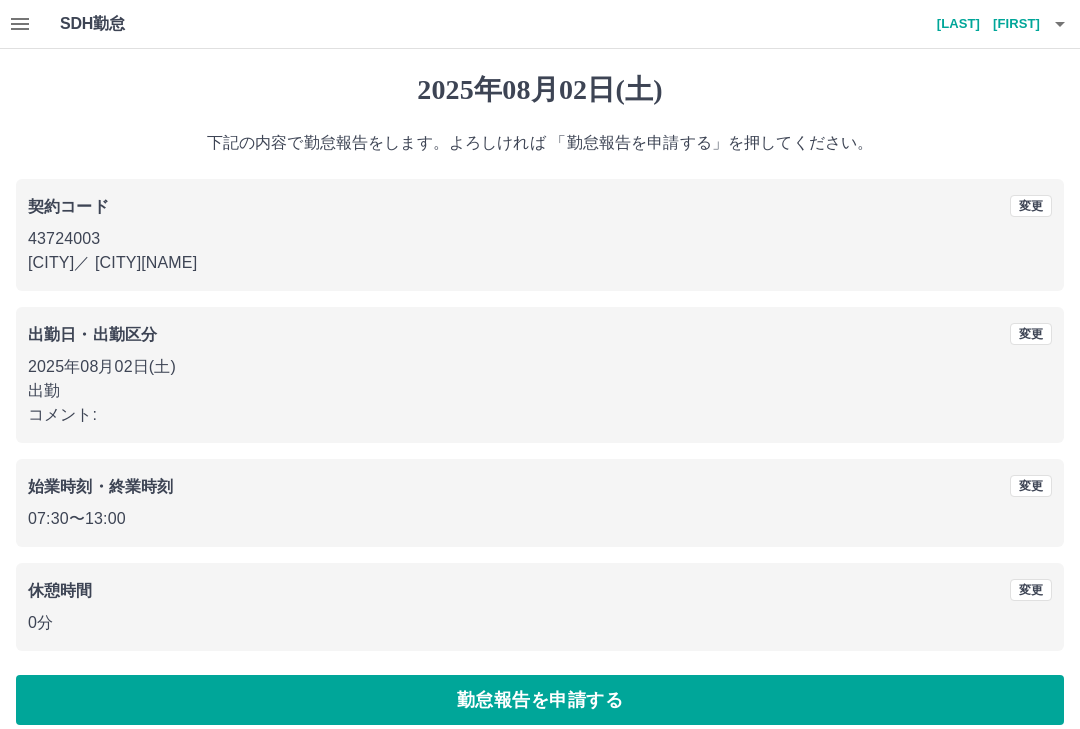 scroll, scrollTop: 19, scrollLeft: 0, axis: vertical 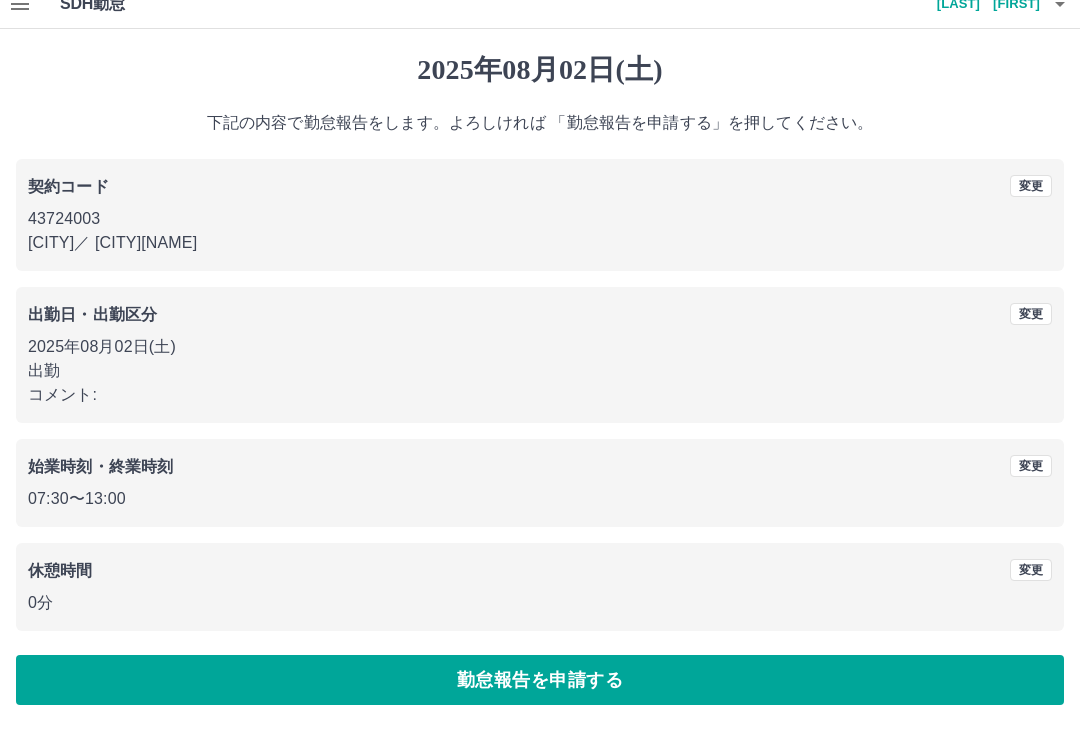 click on "勤怠報告を申請する" at bounding box center (540, 681) 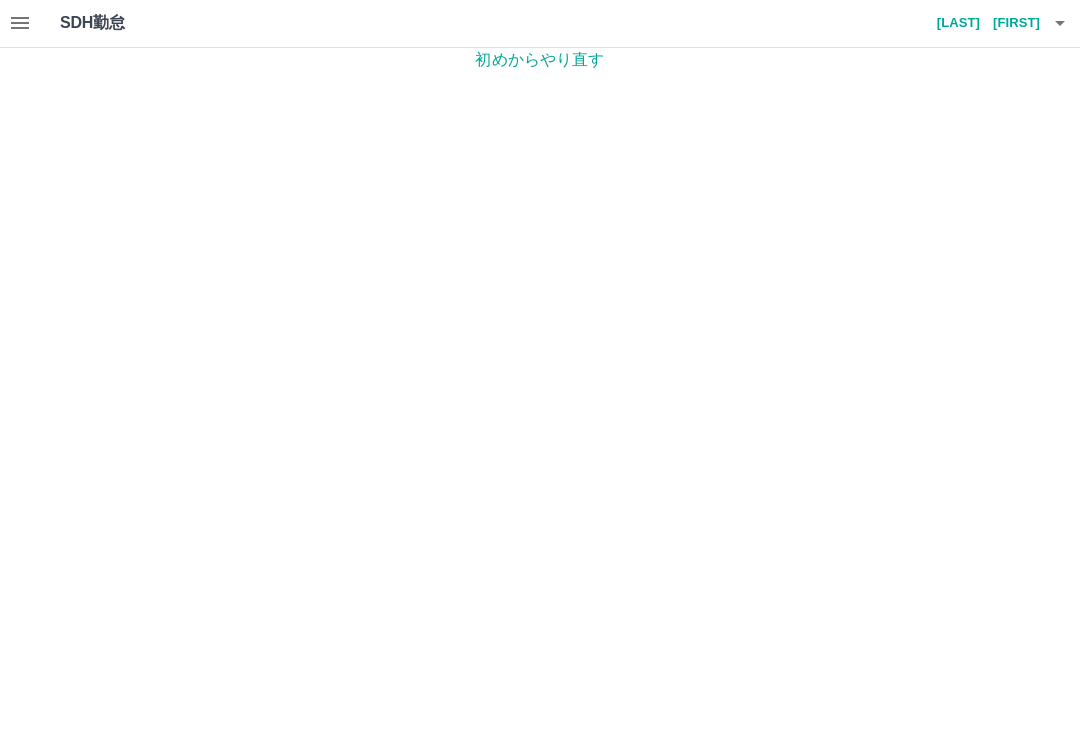 scroll, scrollTop: 0, scrollLeft: 0, axis: both 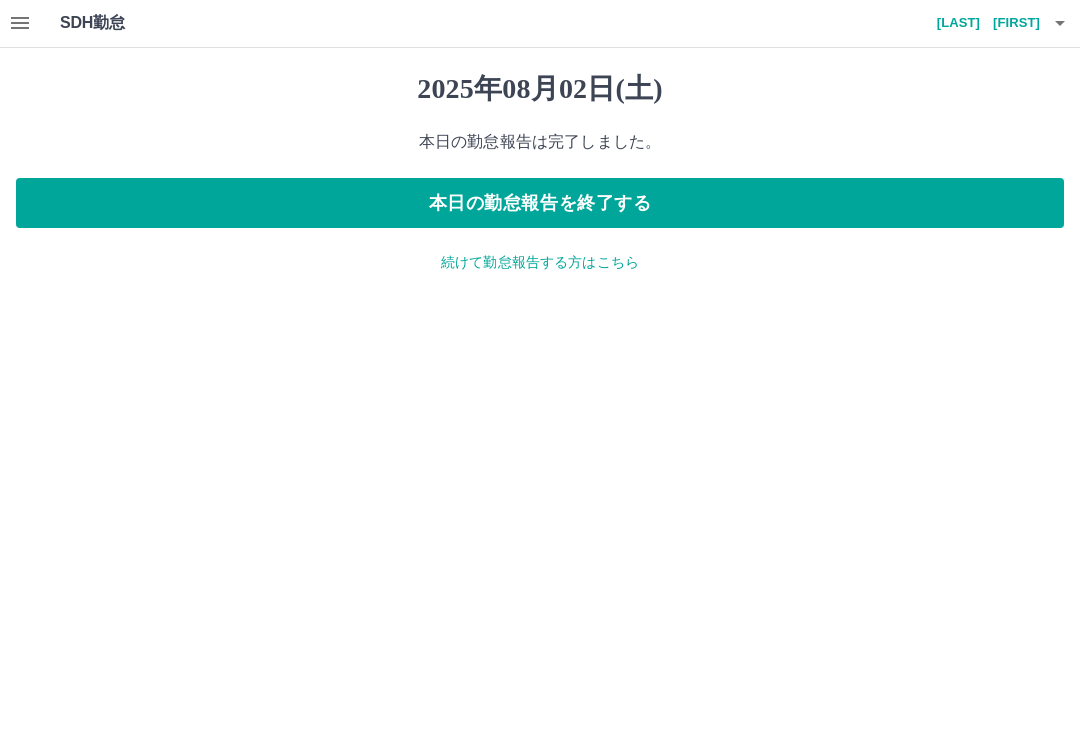click on "本日の勤怠報告を終了する" at bounding box center (540, 204) 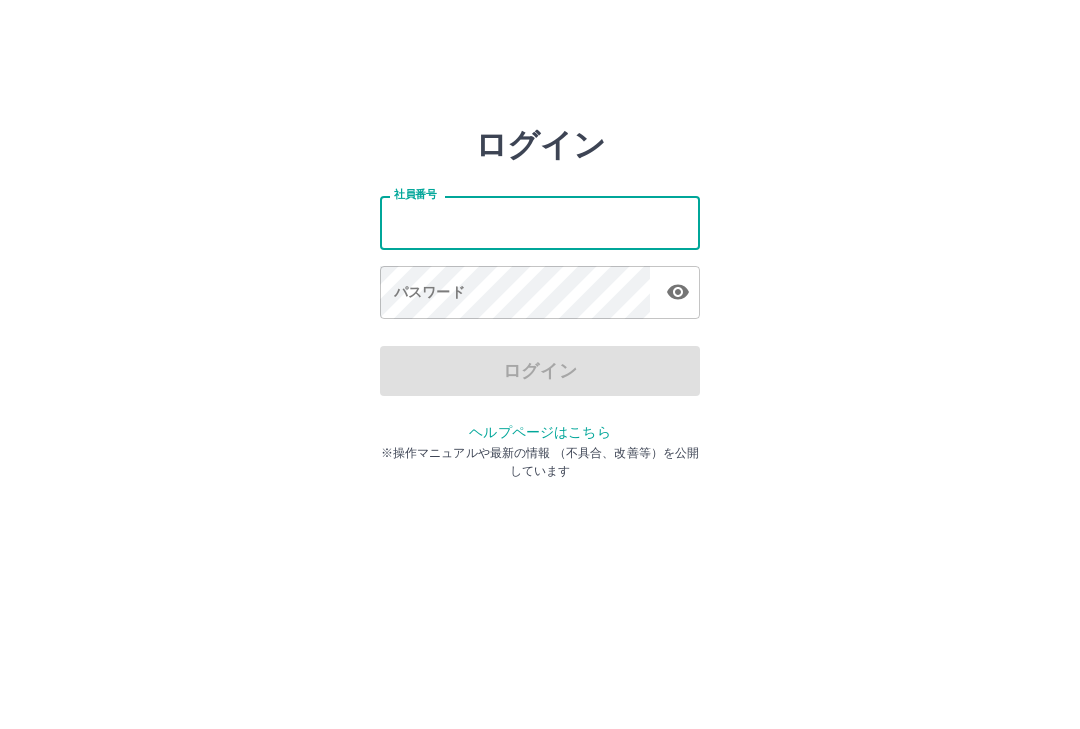 scroll, scrollTop: 0, scrollLeft: 0, axis: both 